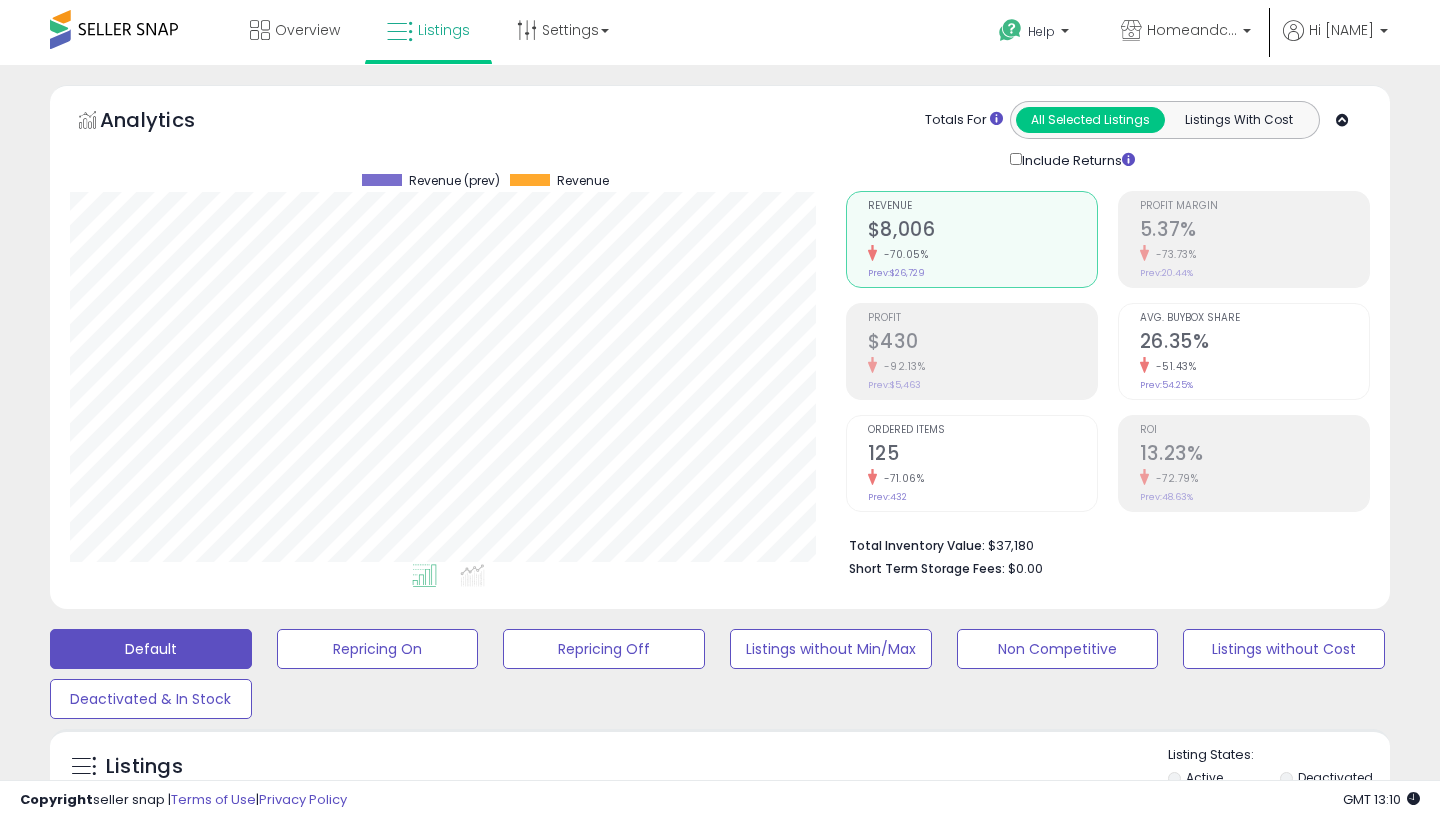 scroll, scrollTop: 828, scrollLeft: 0, axis: vertical 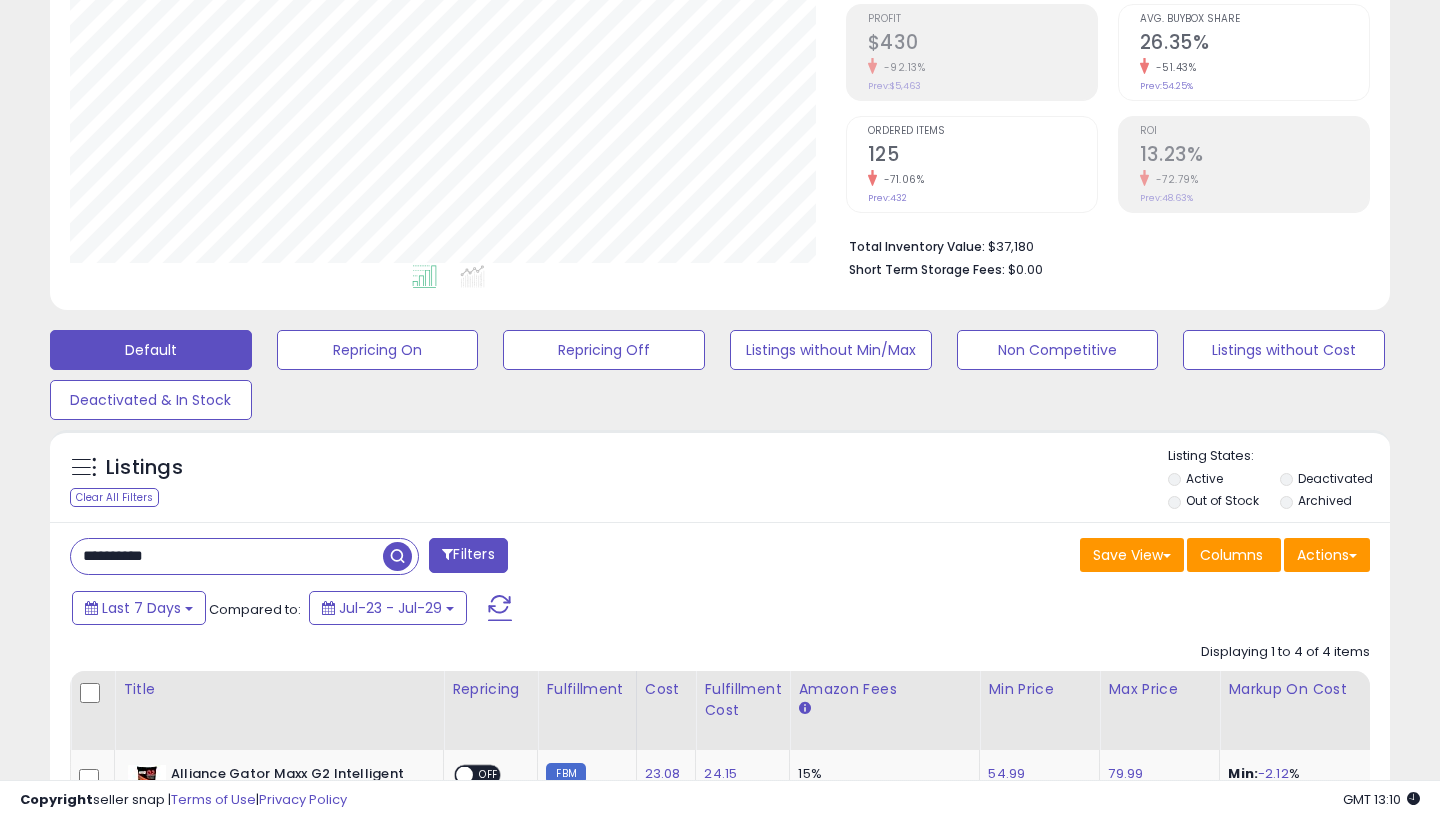 click on "**********" at bounding box center [227, 556] 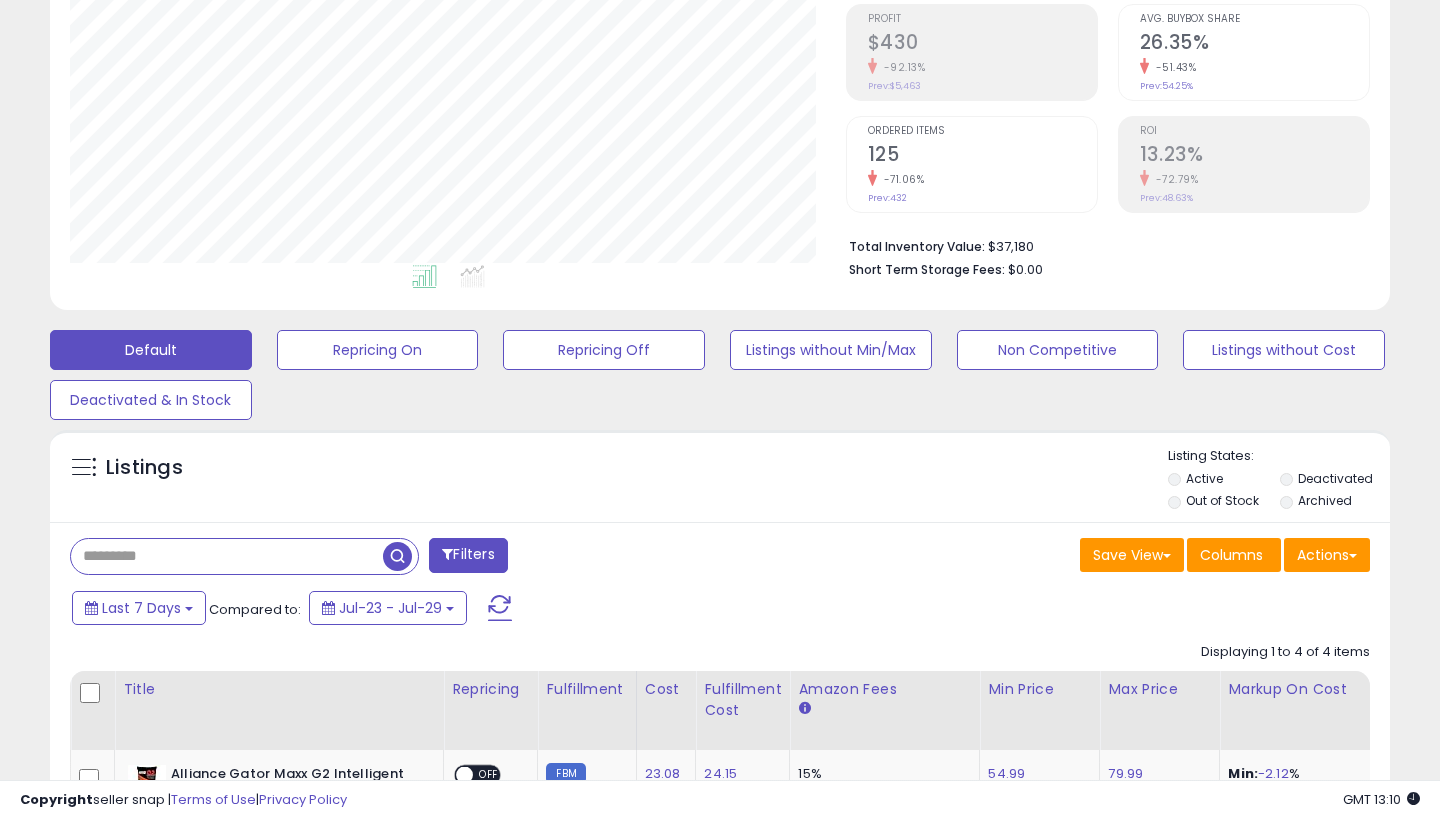 paste on "**********" 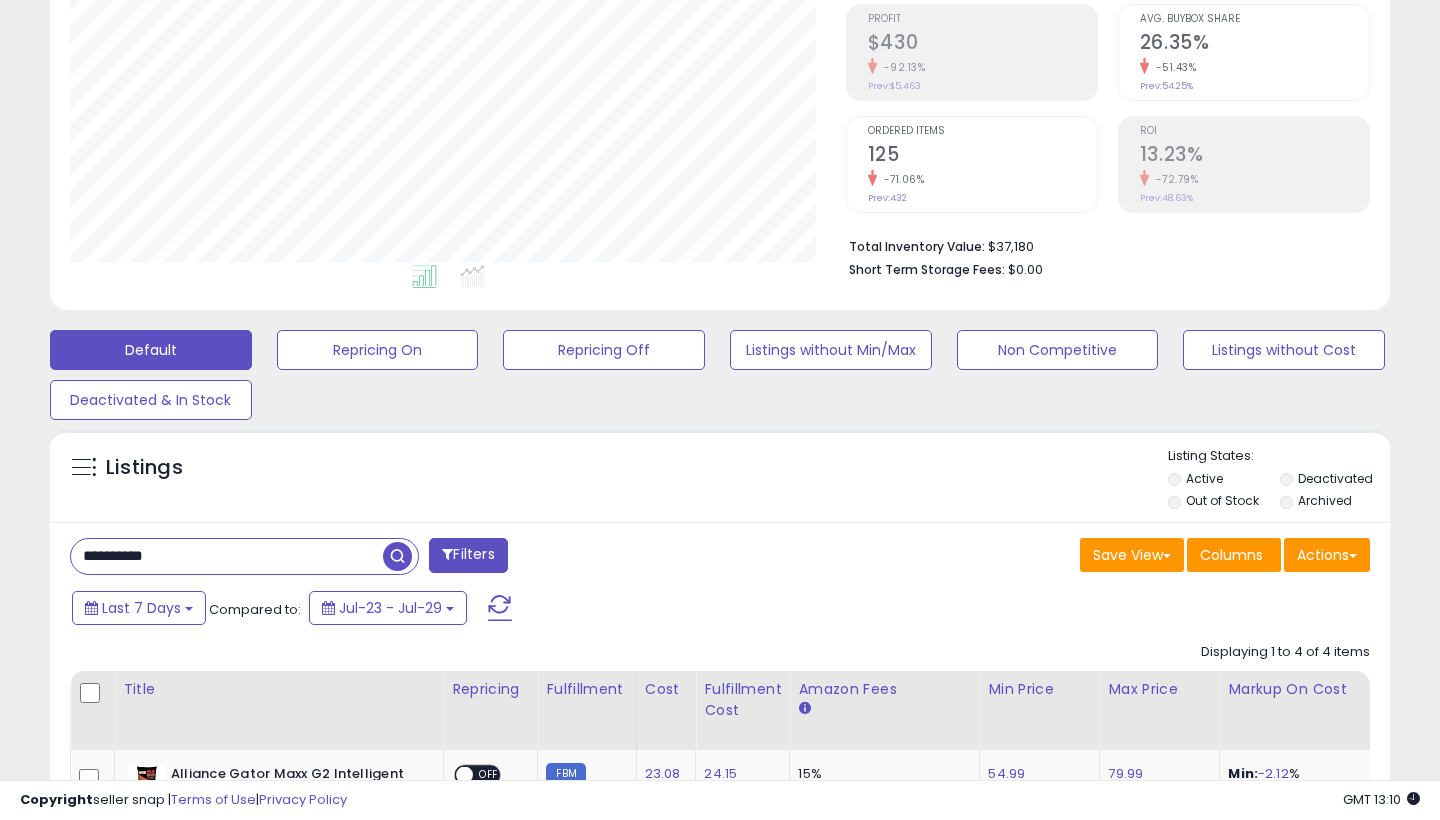 type on "**********" 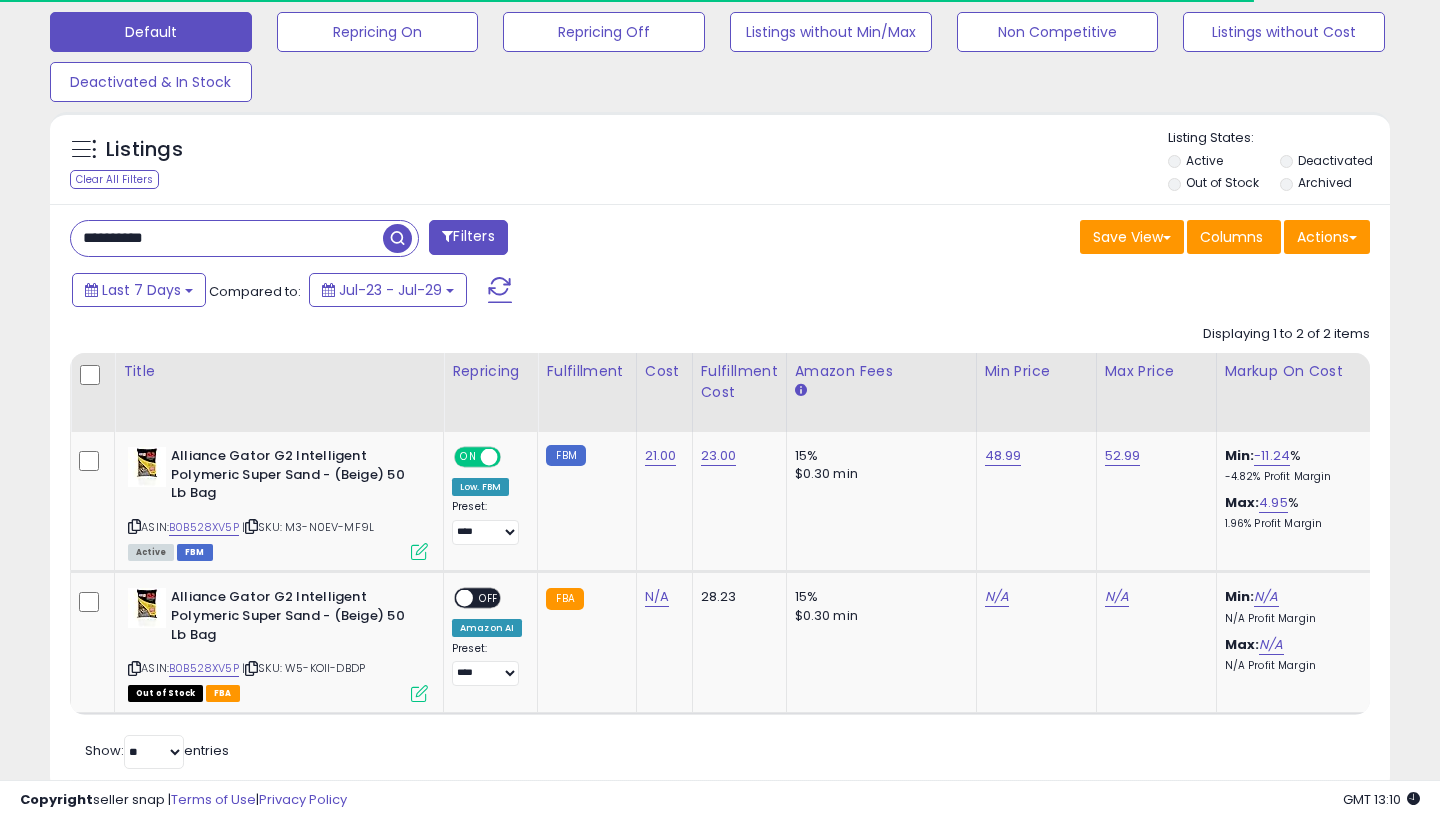 scroll, scrollTop: 649, scrollLeft: 0, axis: vertical 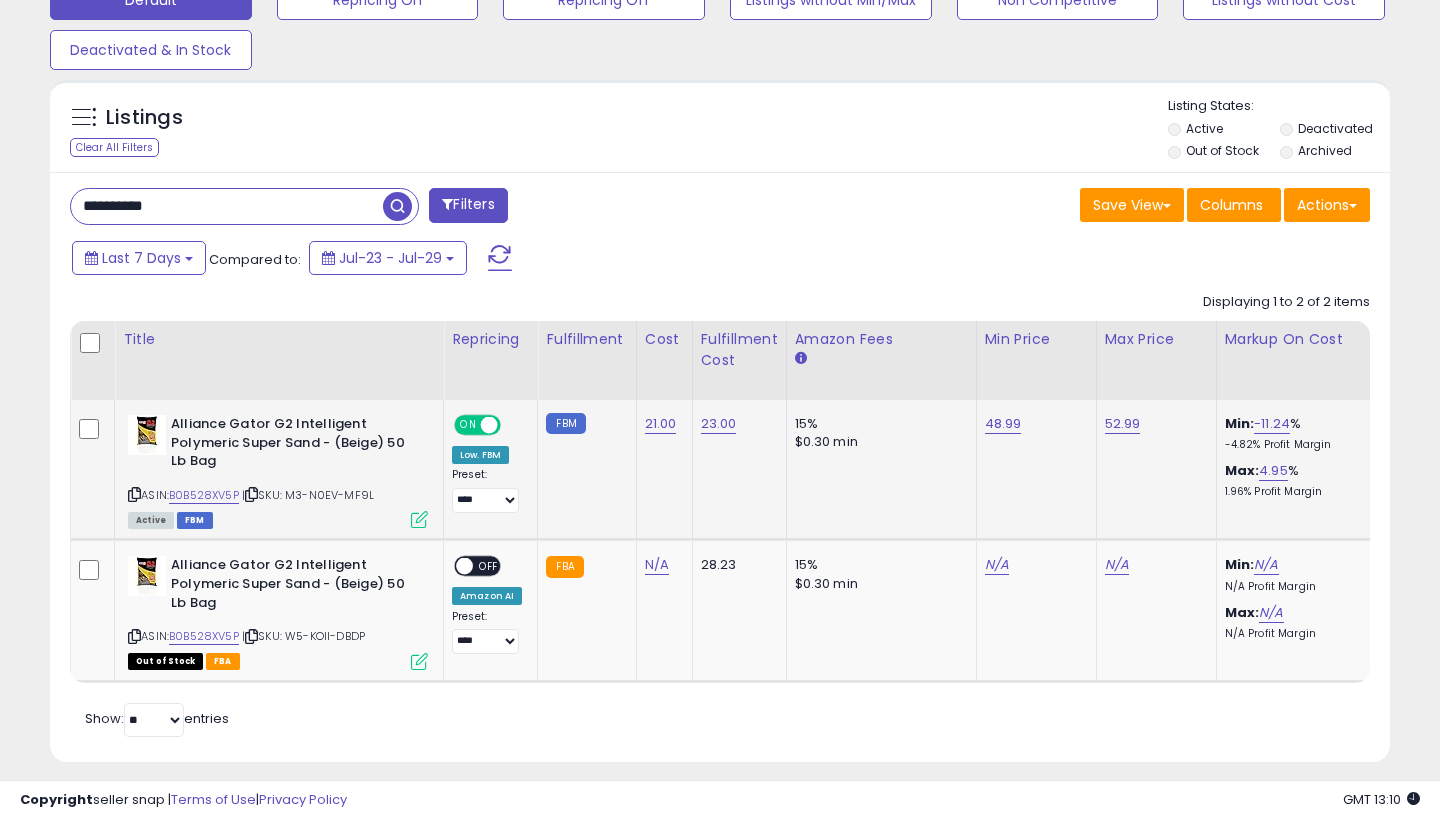click at bounding box center [419, 519] 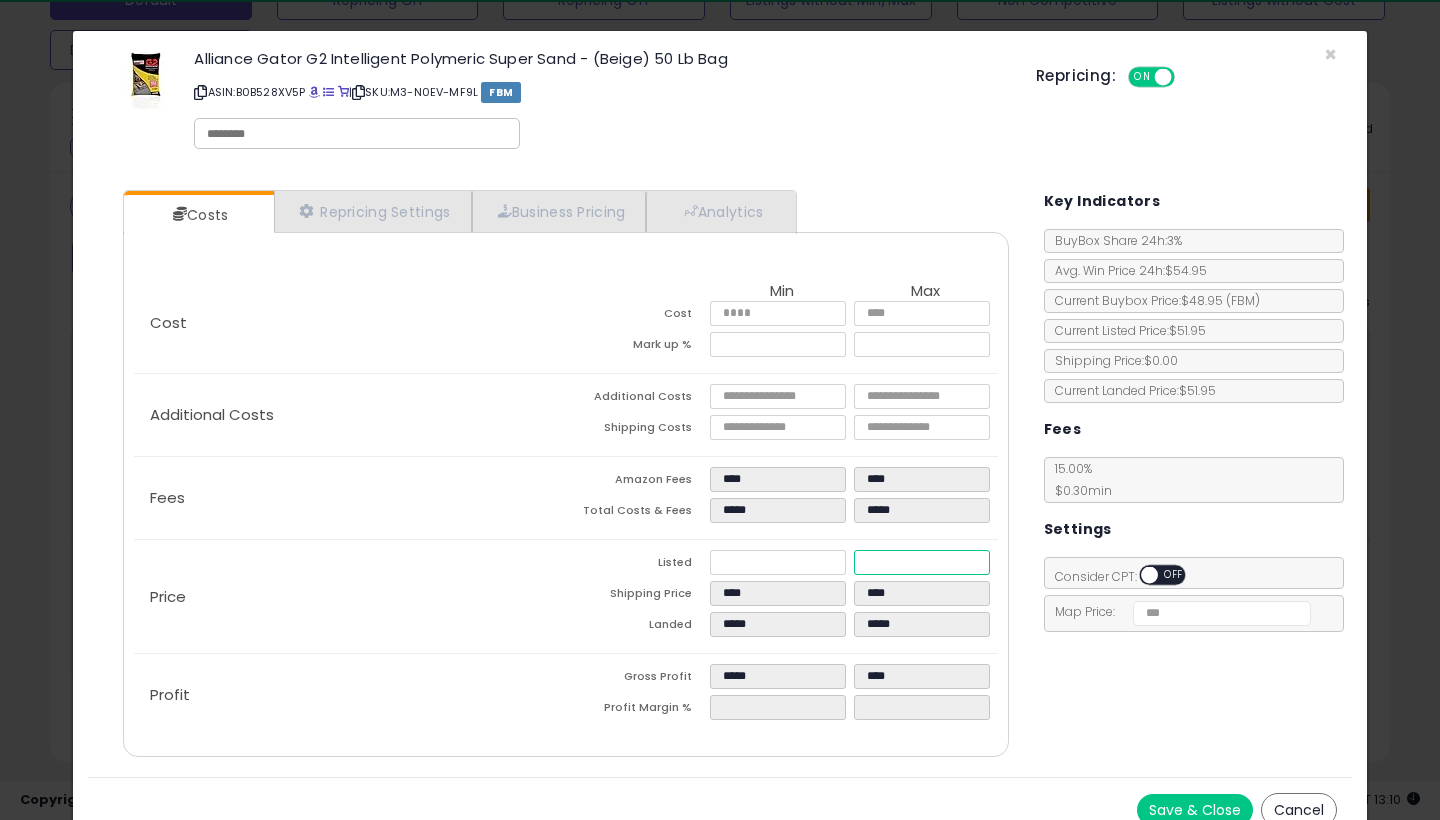 click on "*****" at bounding box center [922, 562] 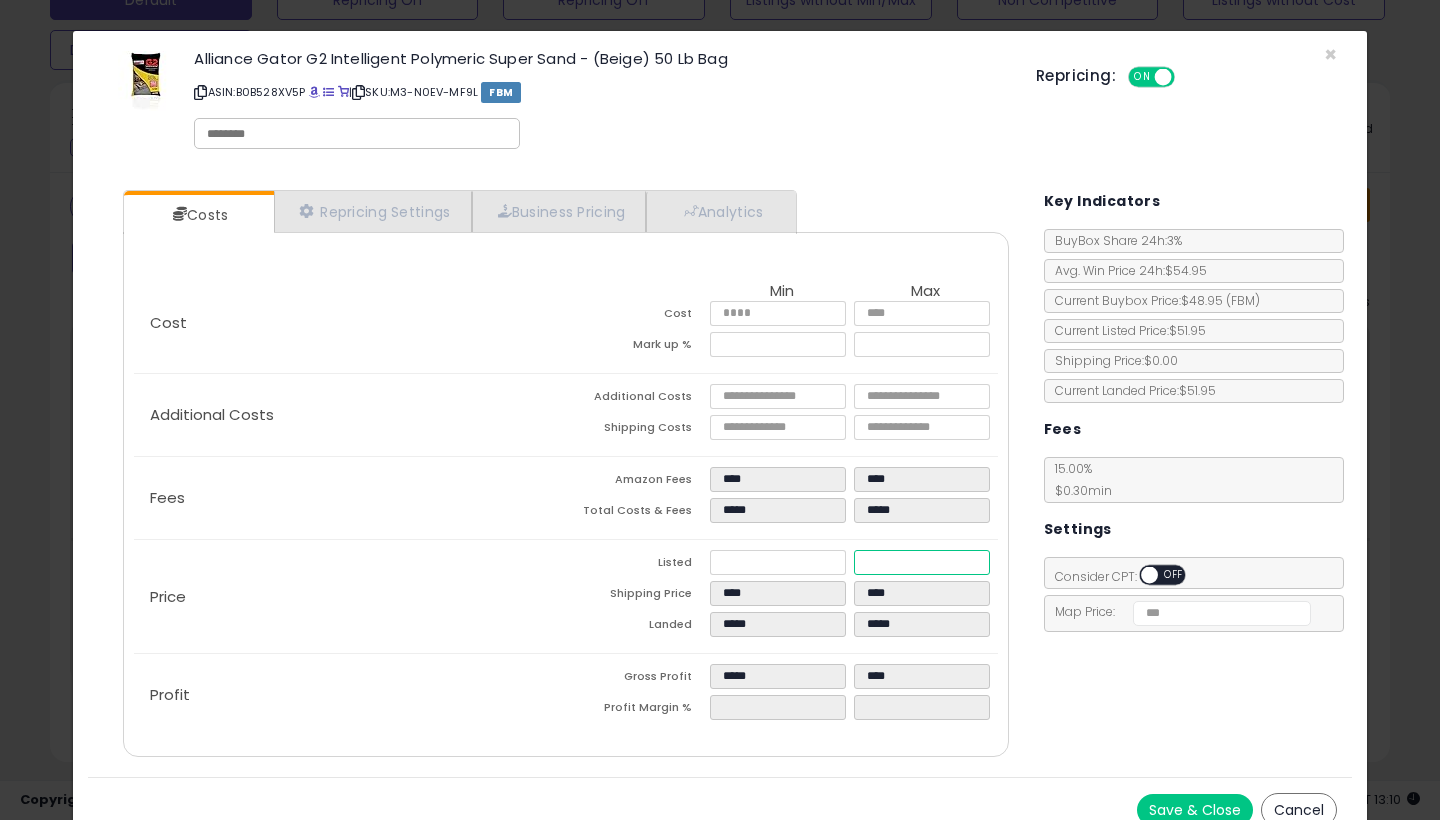 click on "*****" at bounding box center [922, 562] 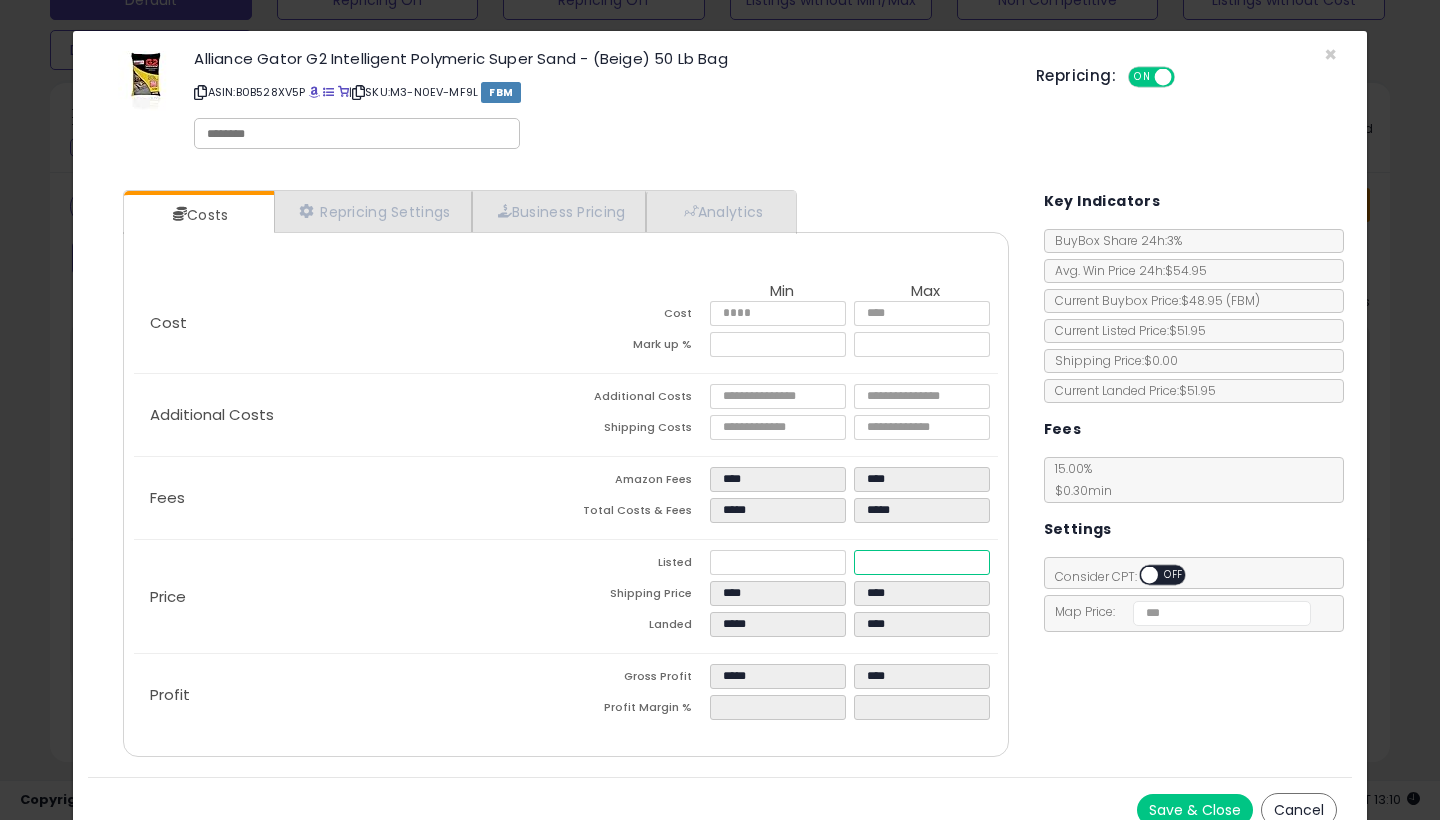 type on "****" 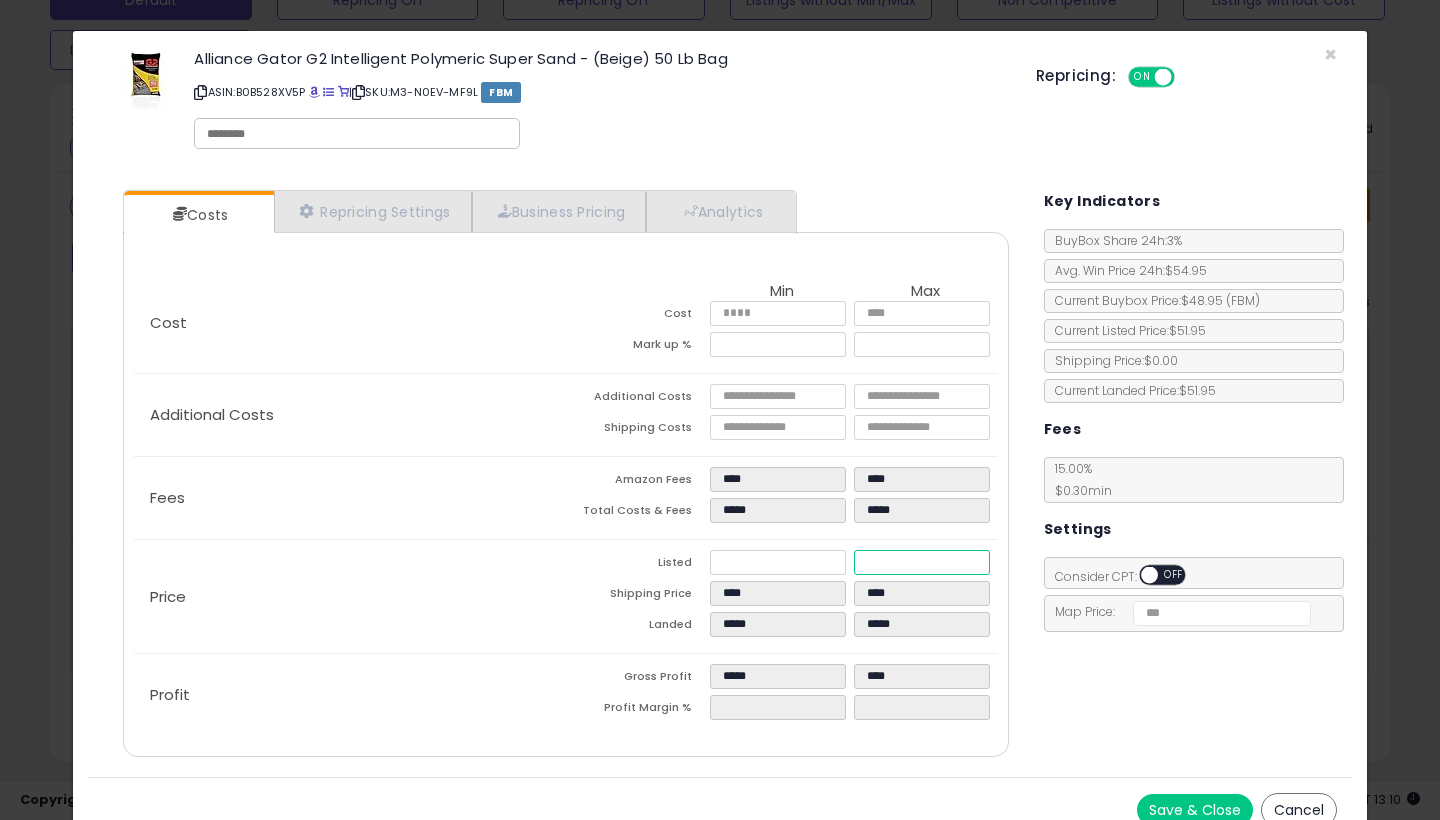 type on "****" 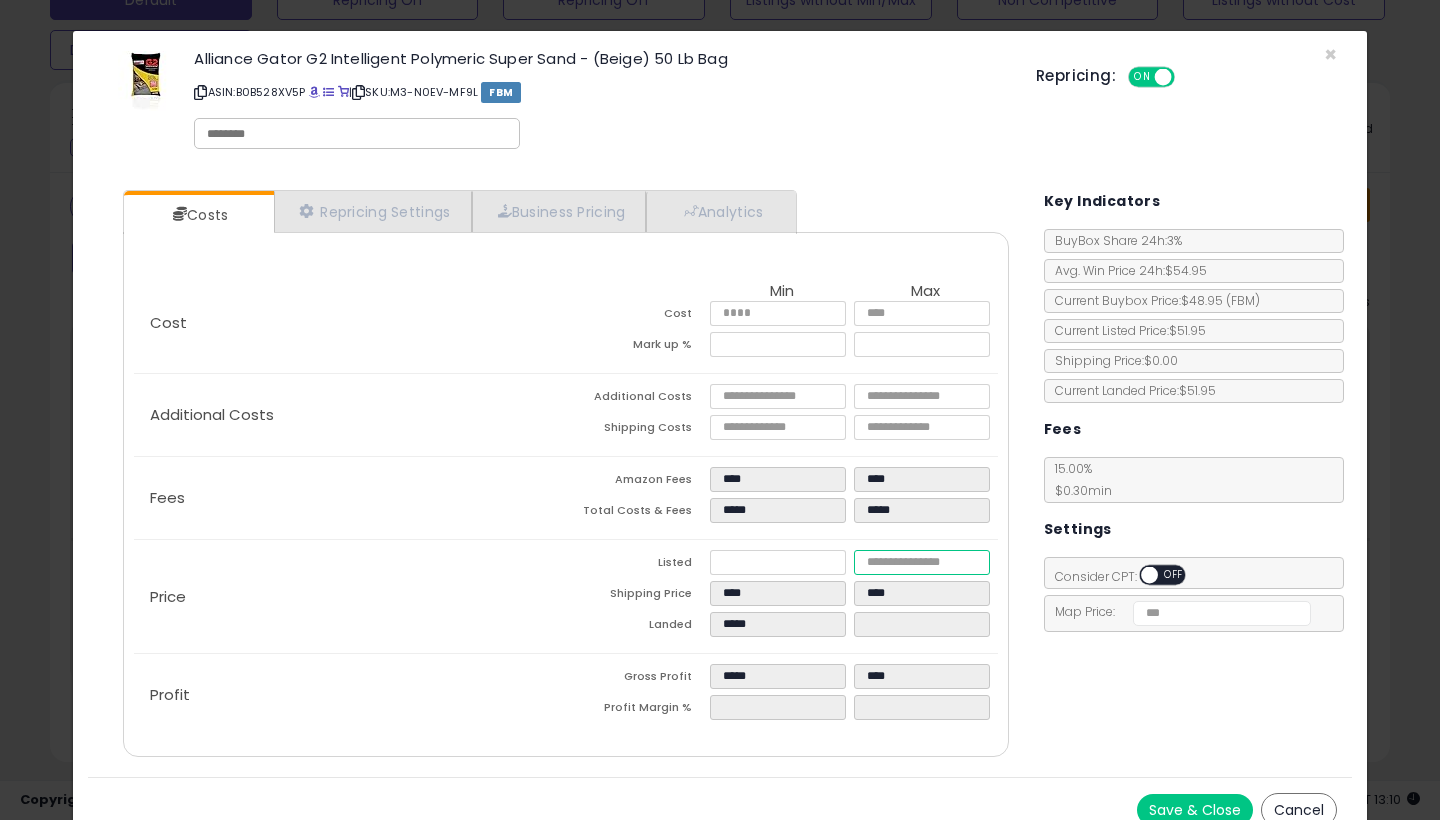 type on "****" 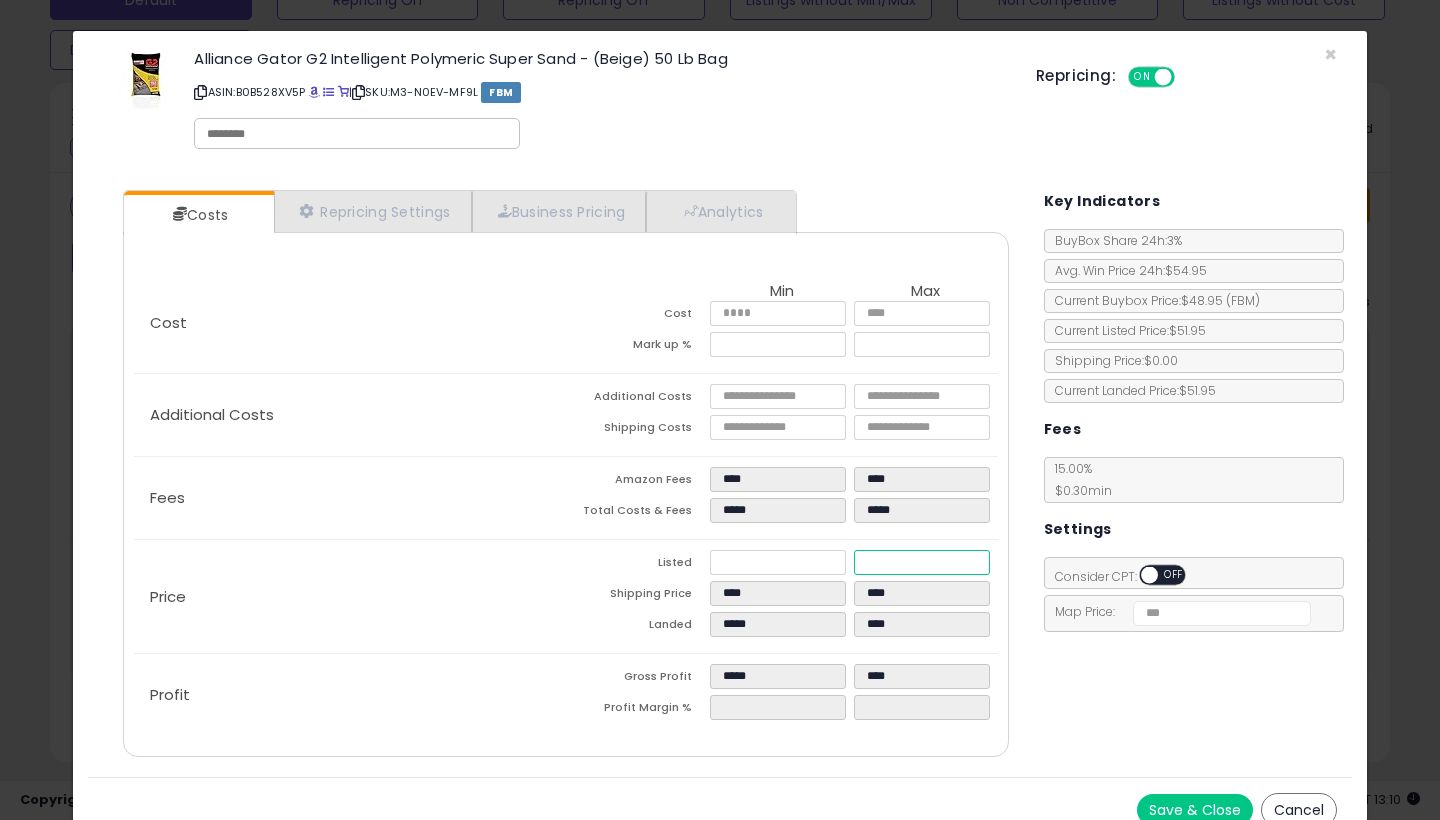 type on "****" 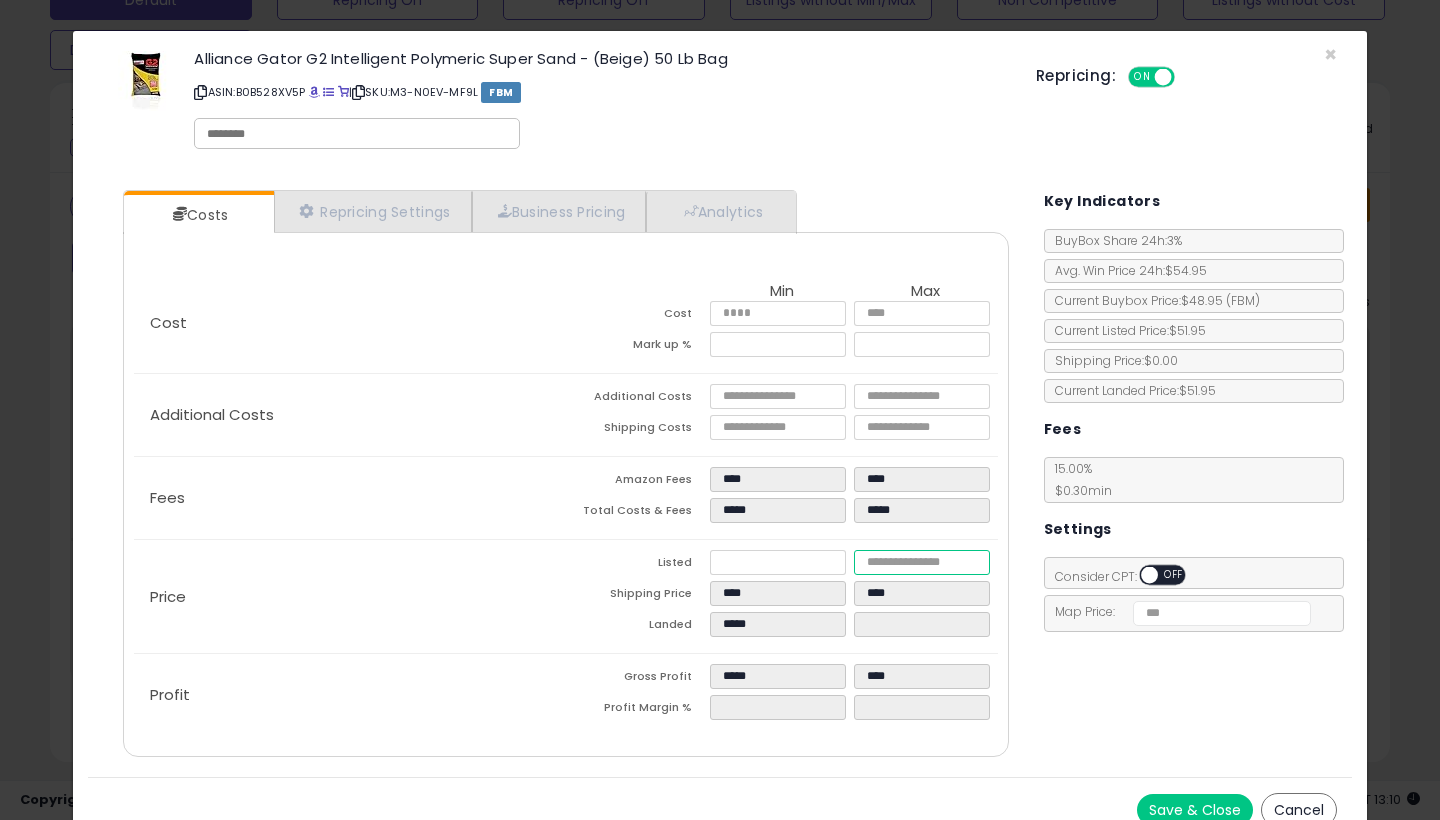 type on "****" 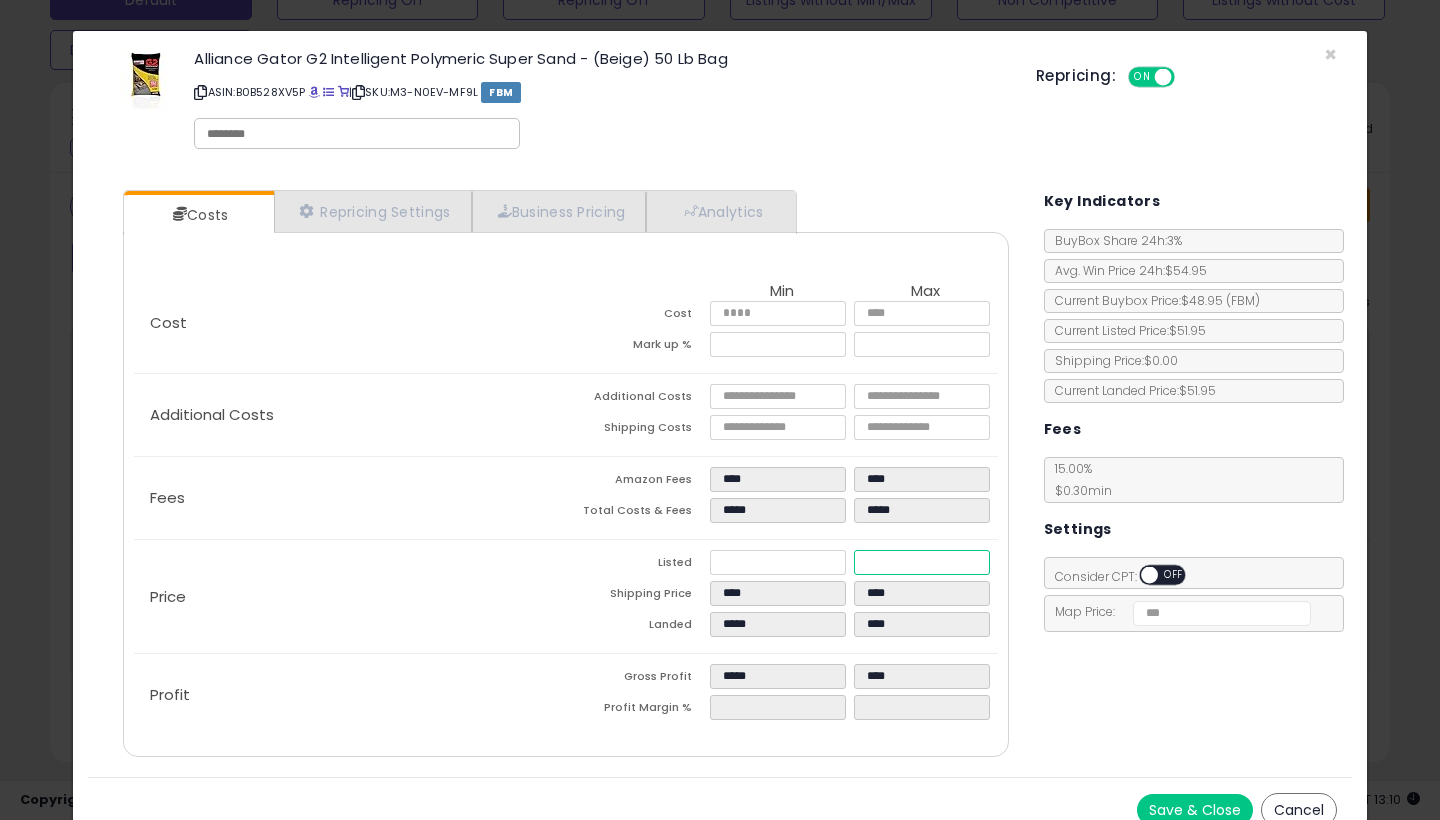 type on "****" 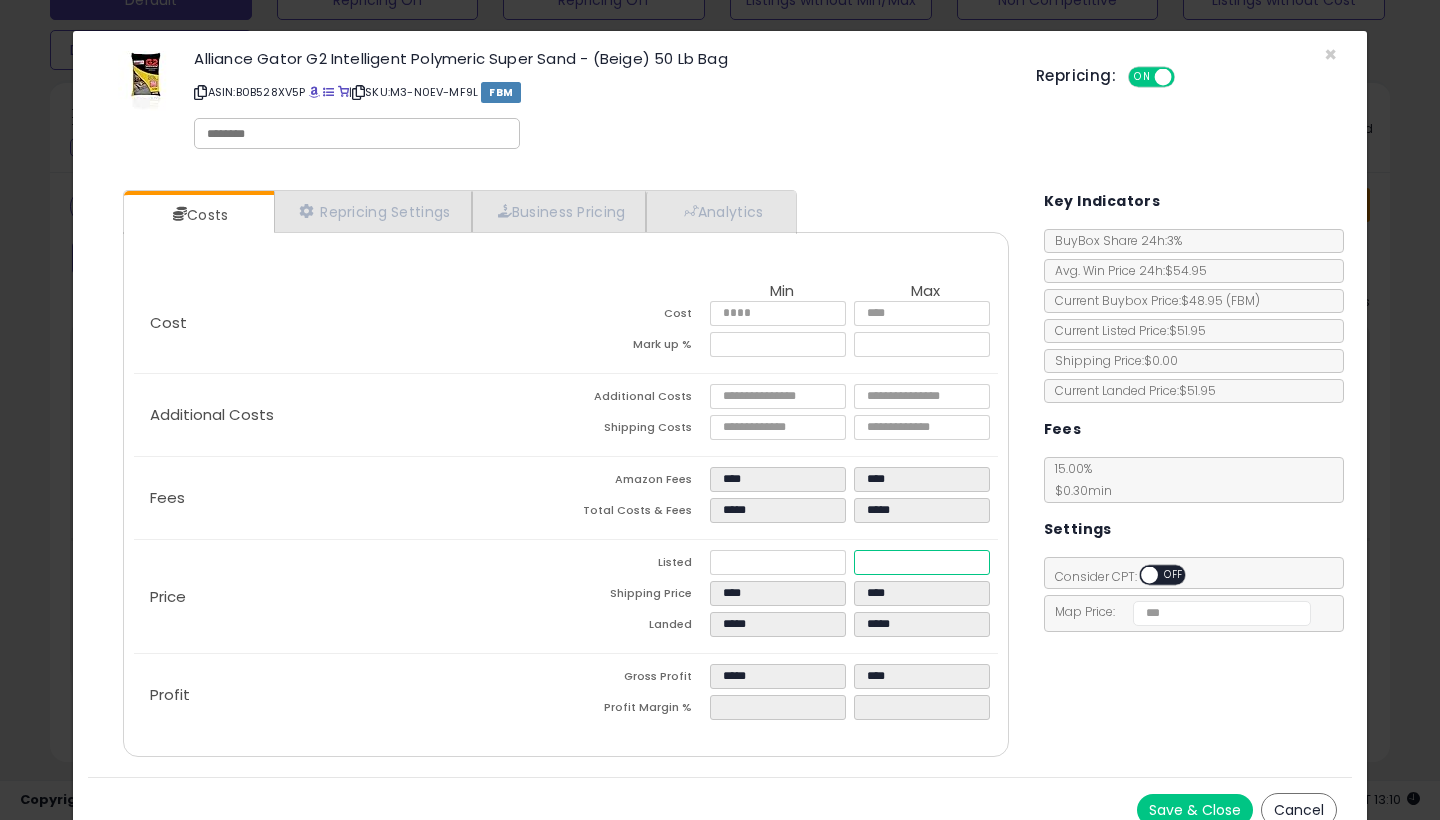 type on "****" 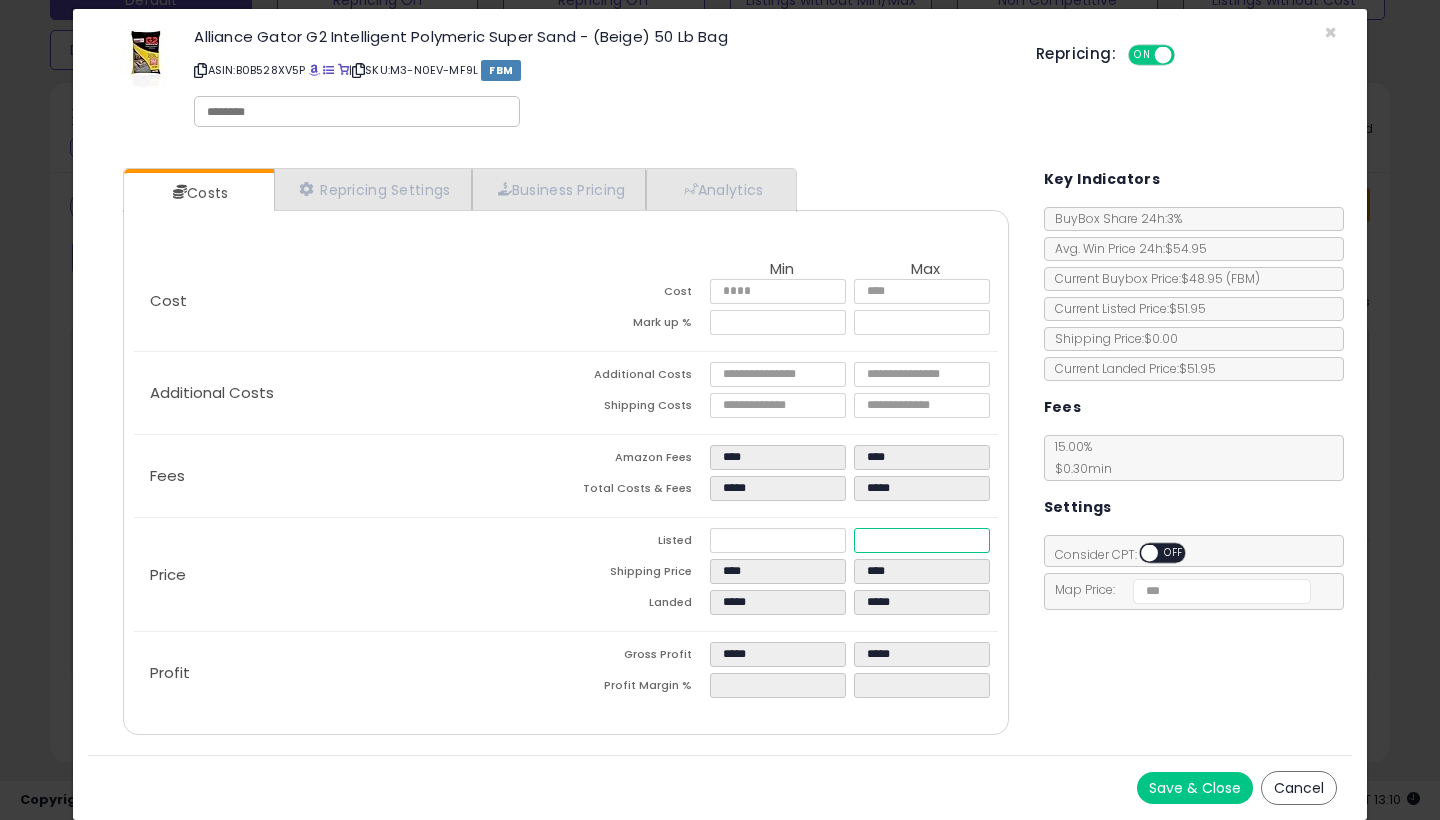 scroll, scrollTop: 21, scrollLeft: 0, axis: vertical 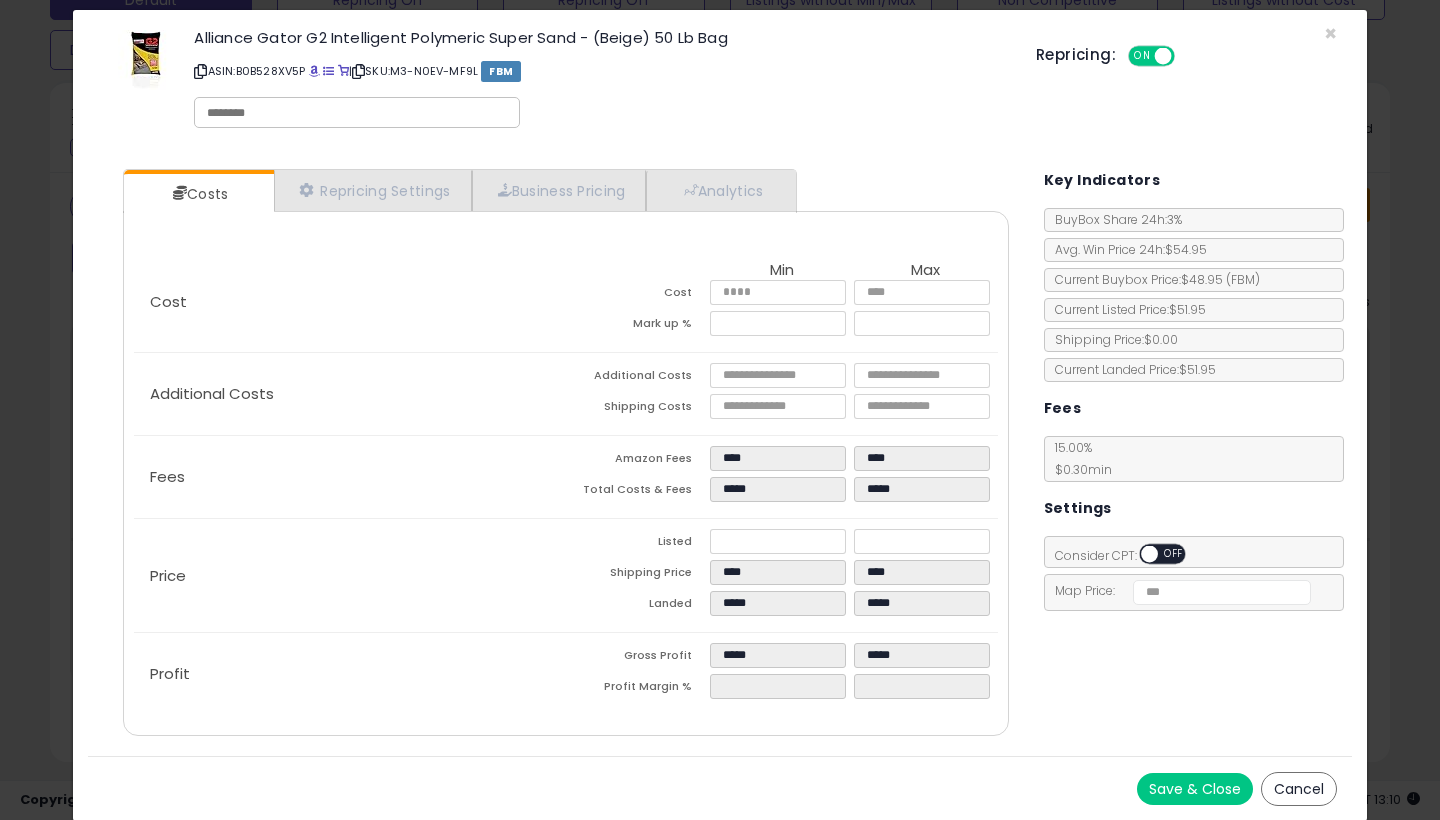 click on "Save & Close" at bounding box center (1195, 789) 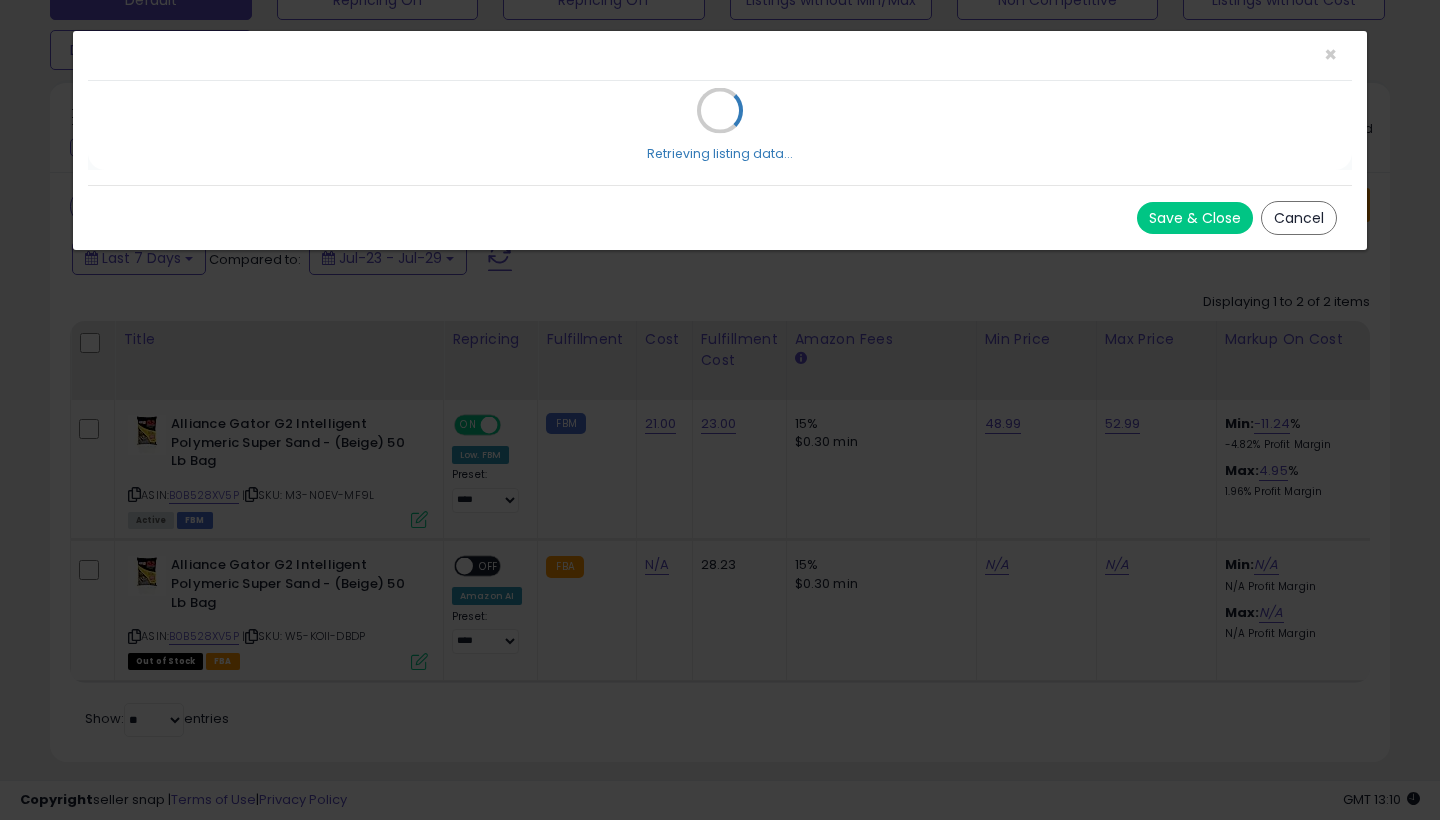scroll, scrollTop: 0, scrollLeft: 0, axis: both 